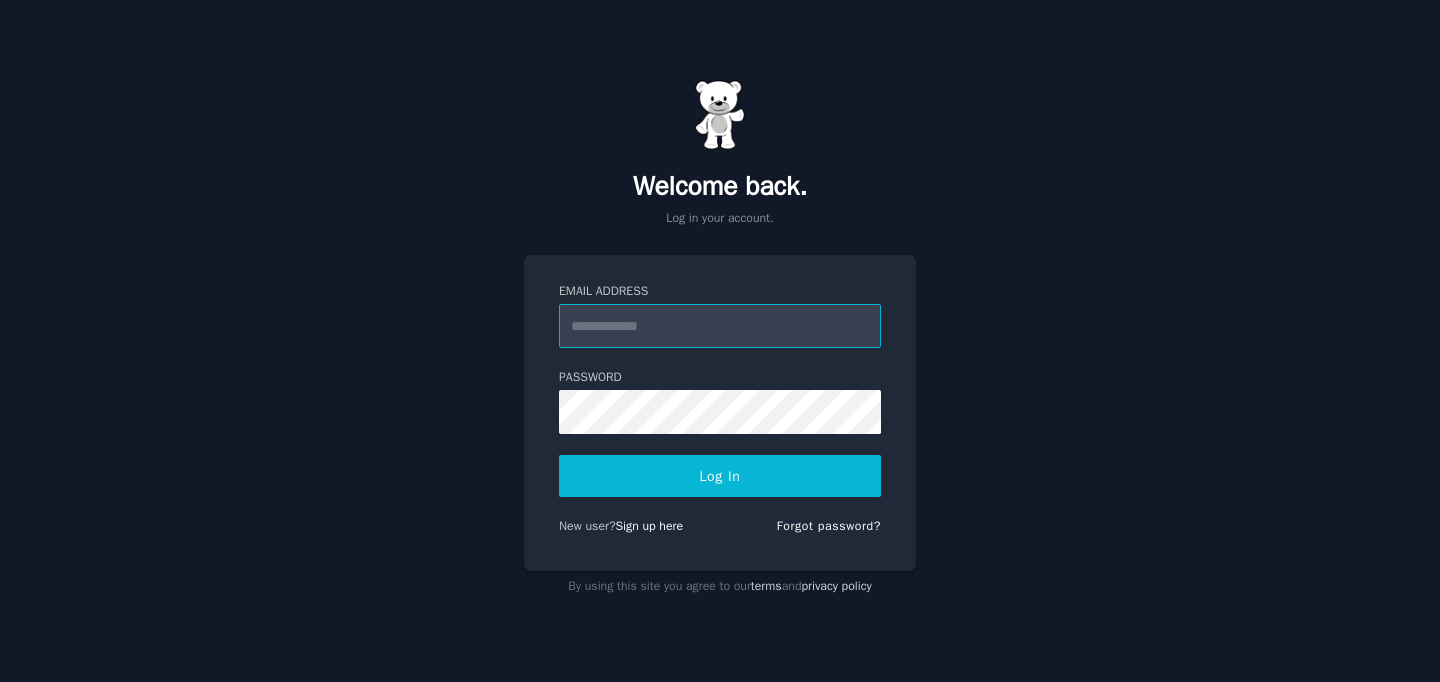 scroll, scrollTop: 0, scrollLeft: 0, axis: both 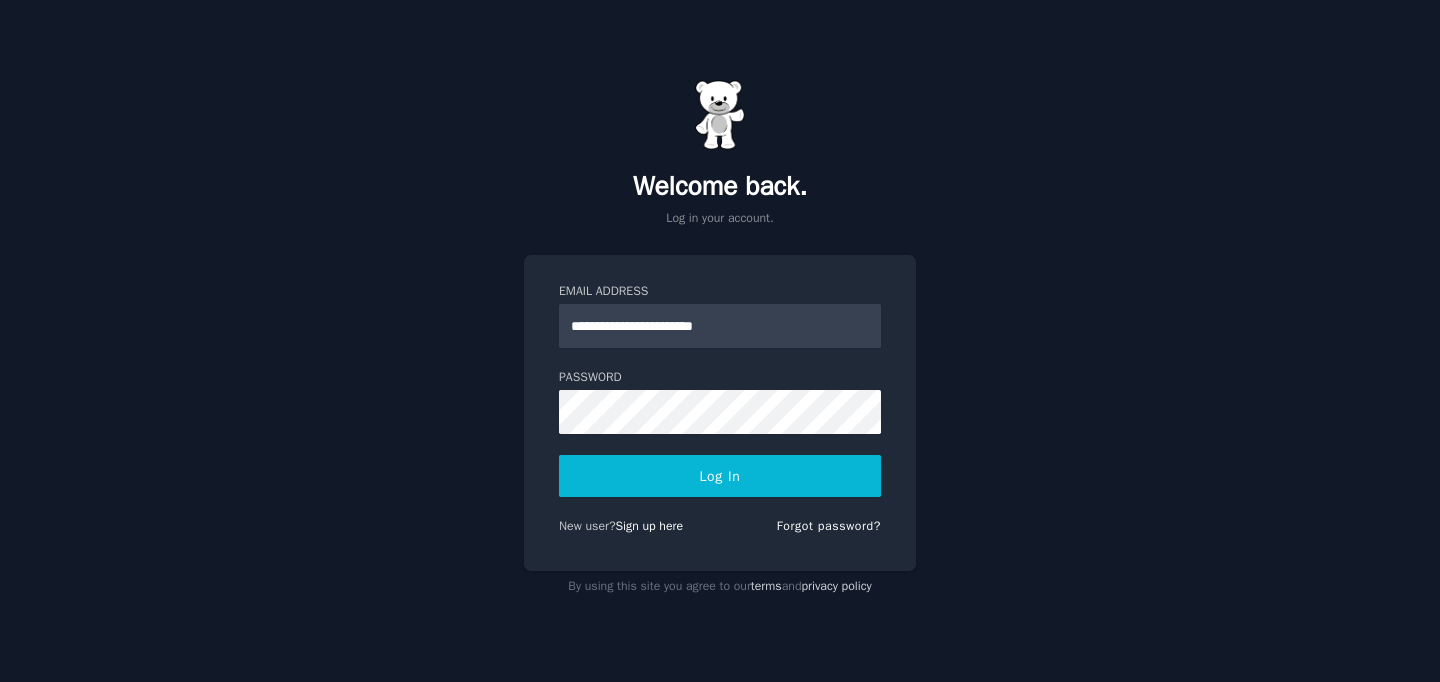 click on "Log In" at bounding box center (720, 476) 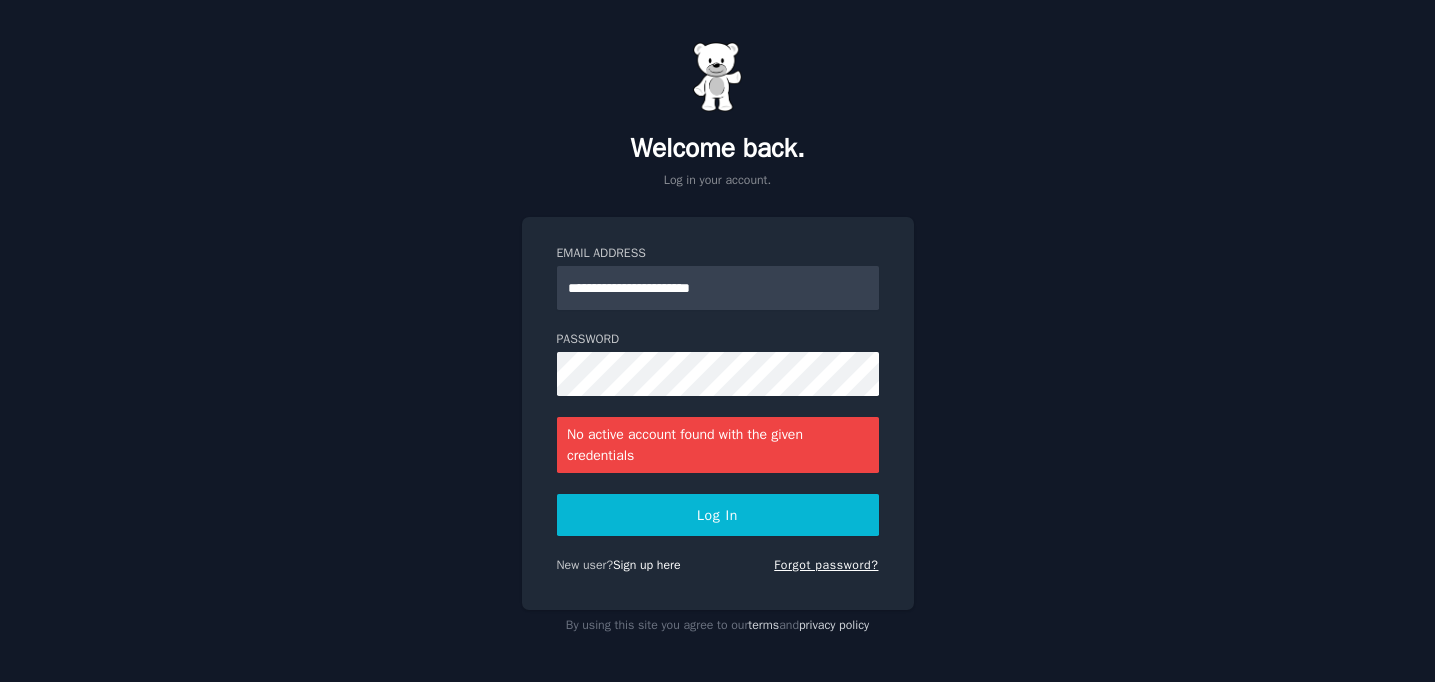 click on "Forgot password?" at bounding box center (826, 565) 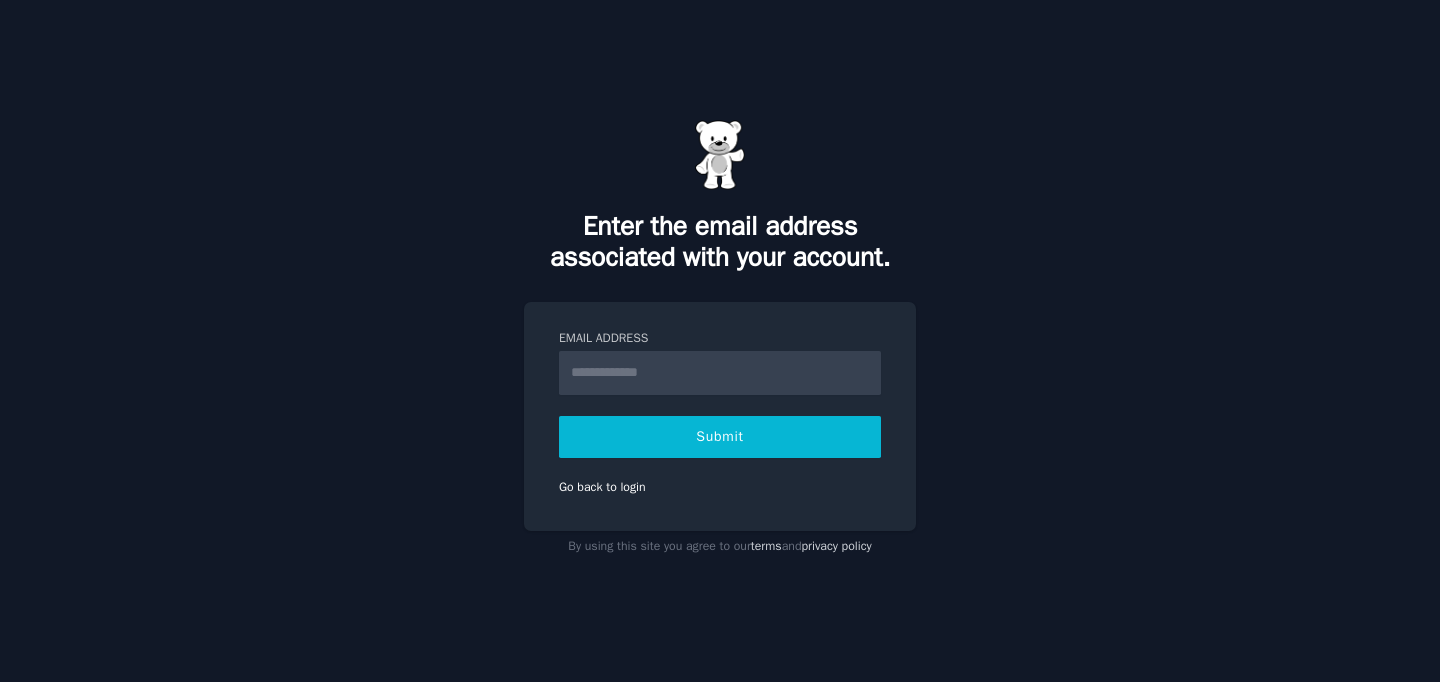 click on "Email Address" at bounding box center [720, 373] 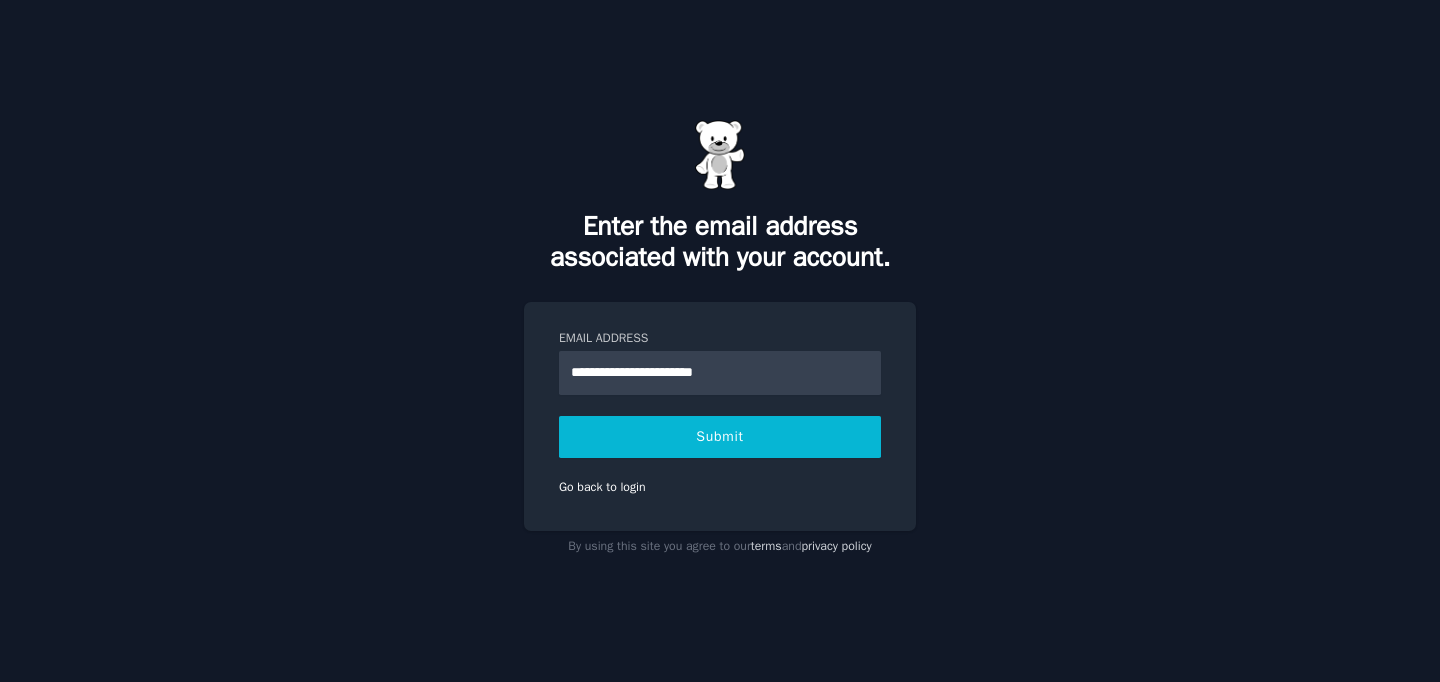 click on "Submit" at bounding box center (720, 437) 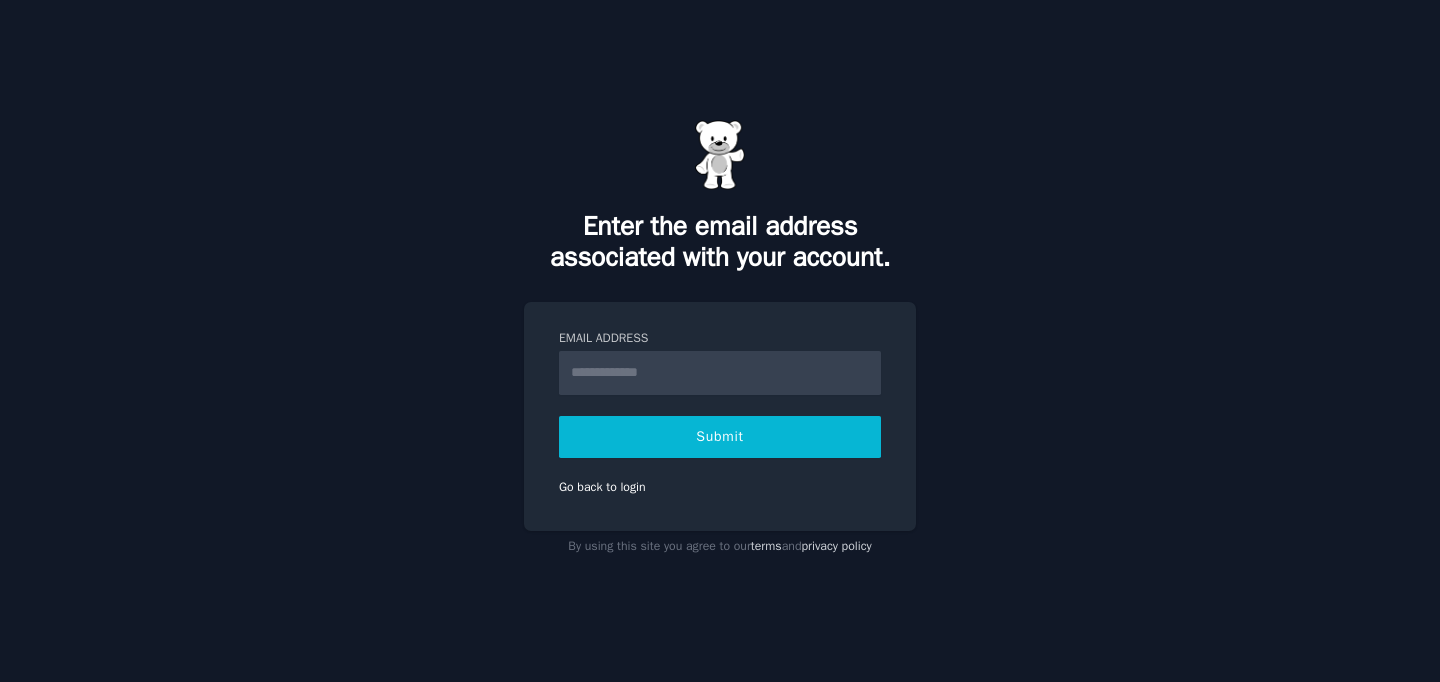 scroll, scrollTop: 0, scrollLeft: 0, axis: both 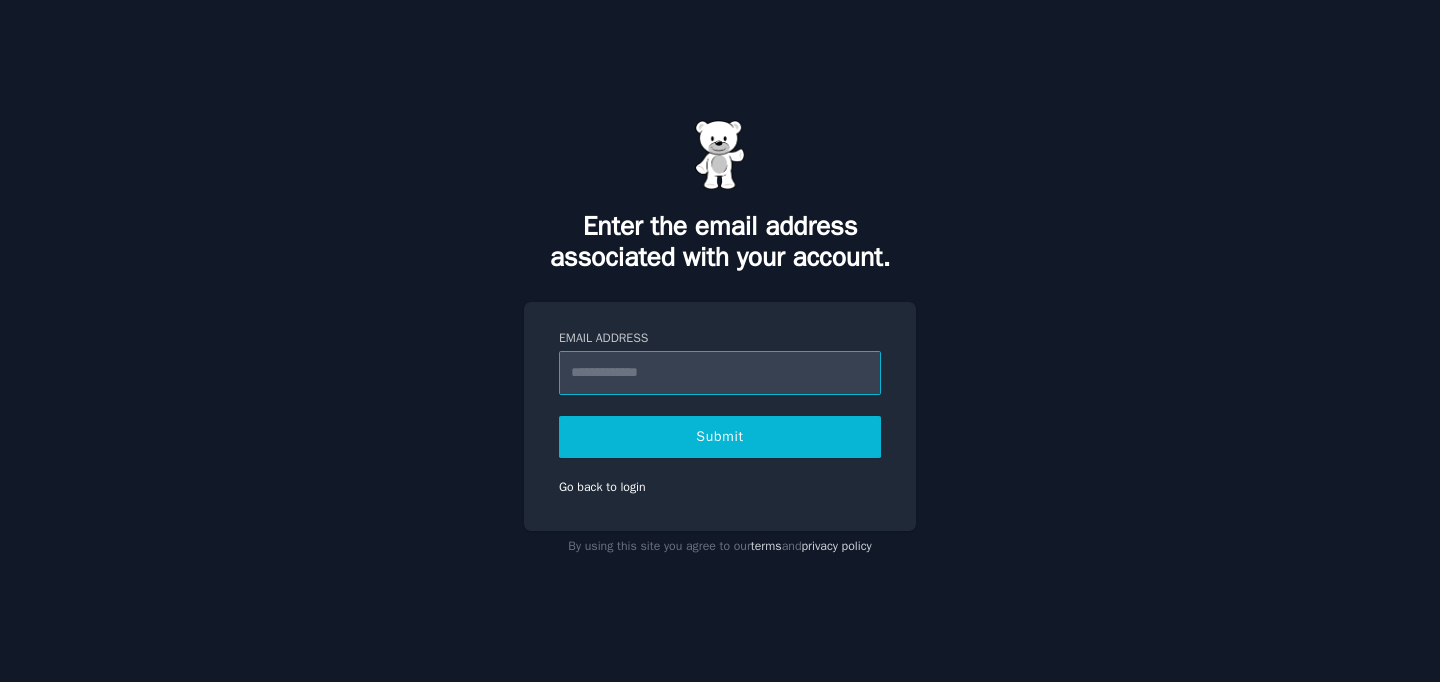 click on "Email Address" at bounding box center (720, 373) 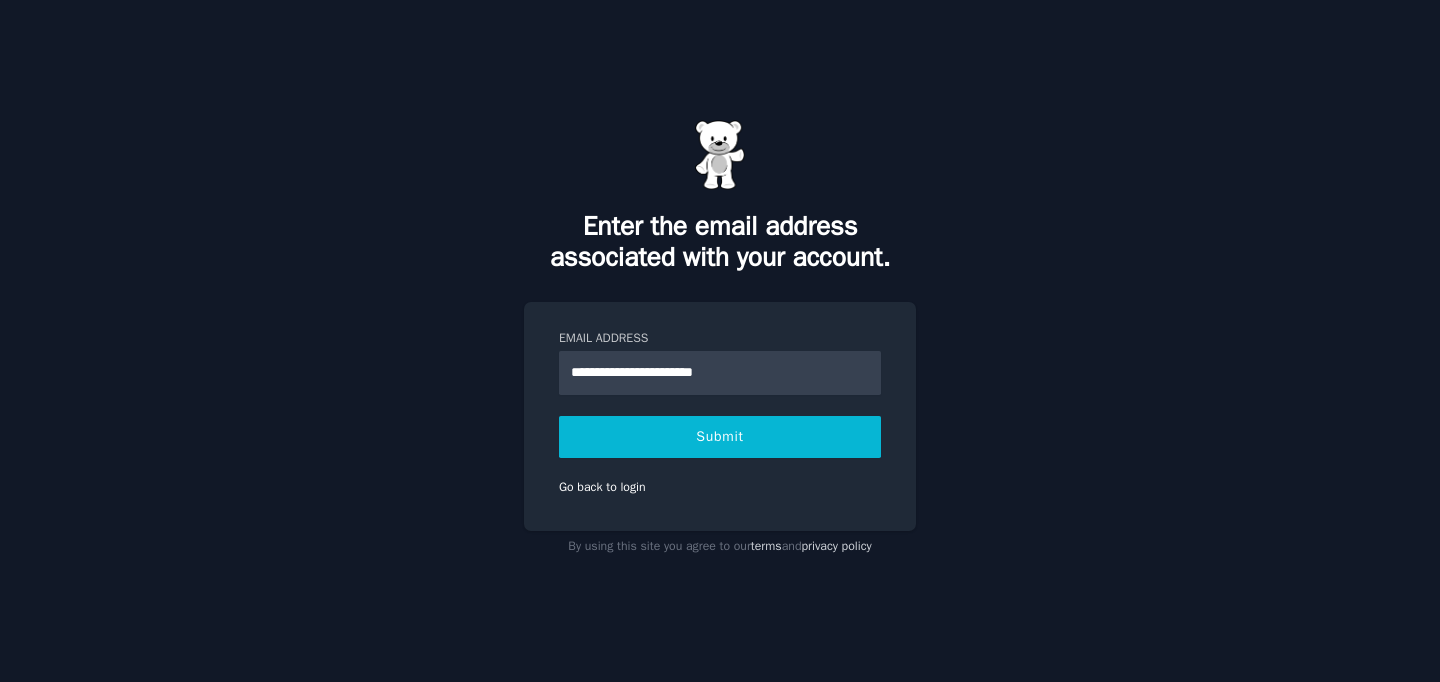 click on "Submit" at bounding box center [720, 437] 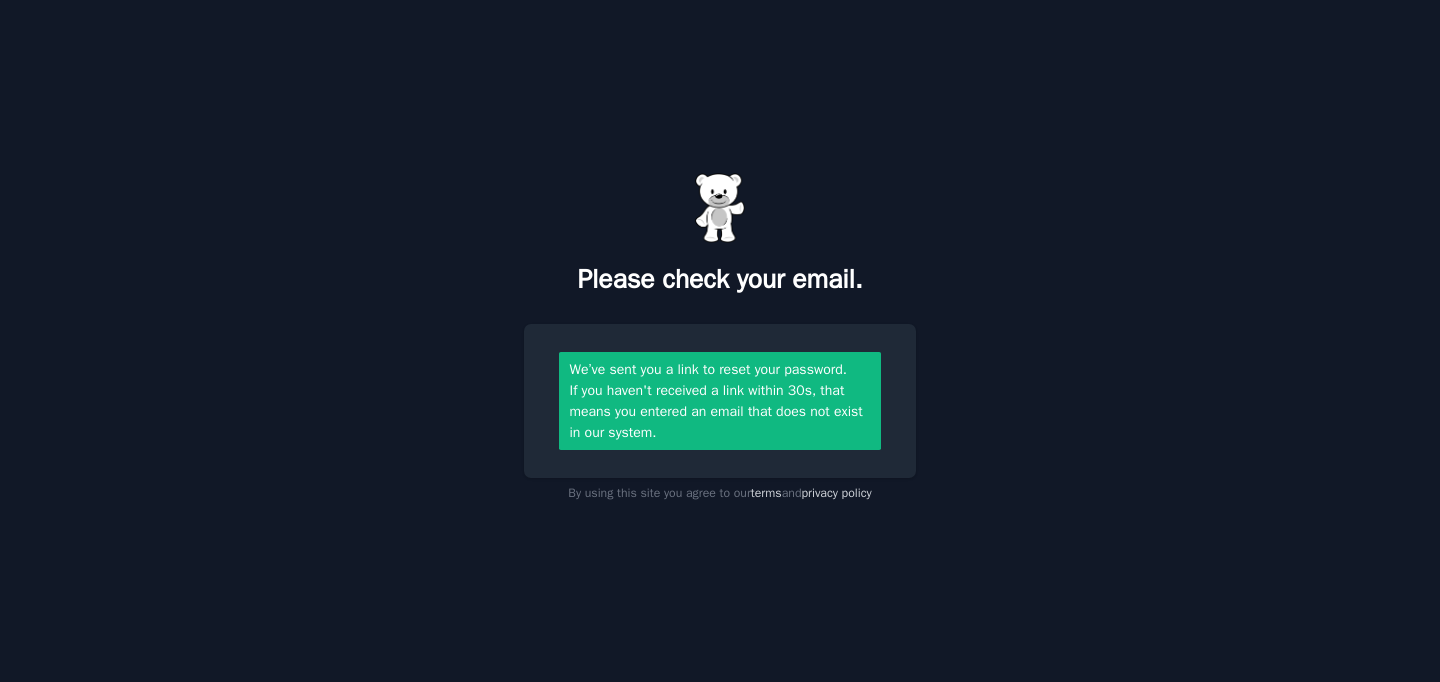 click on "If you haven't received a link within 30s, that means you entered an email that does not exist in our system." at bounding box center (720, 411) 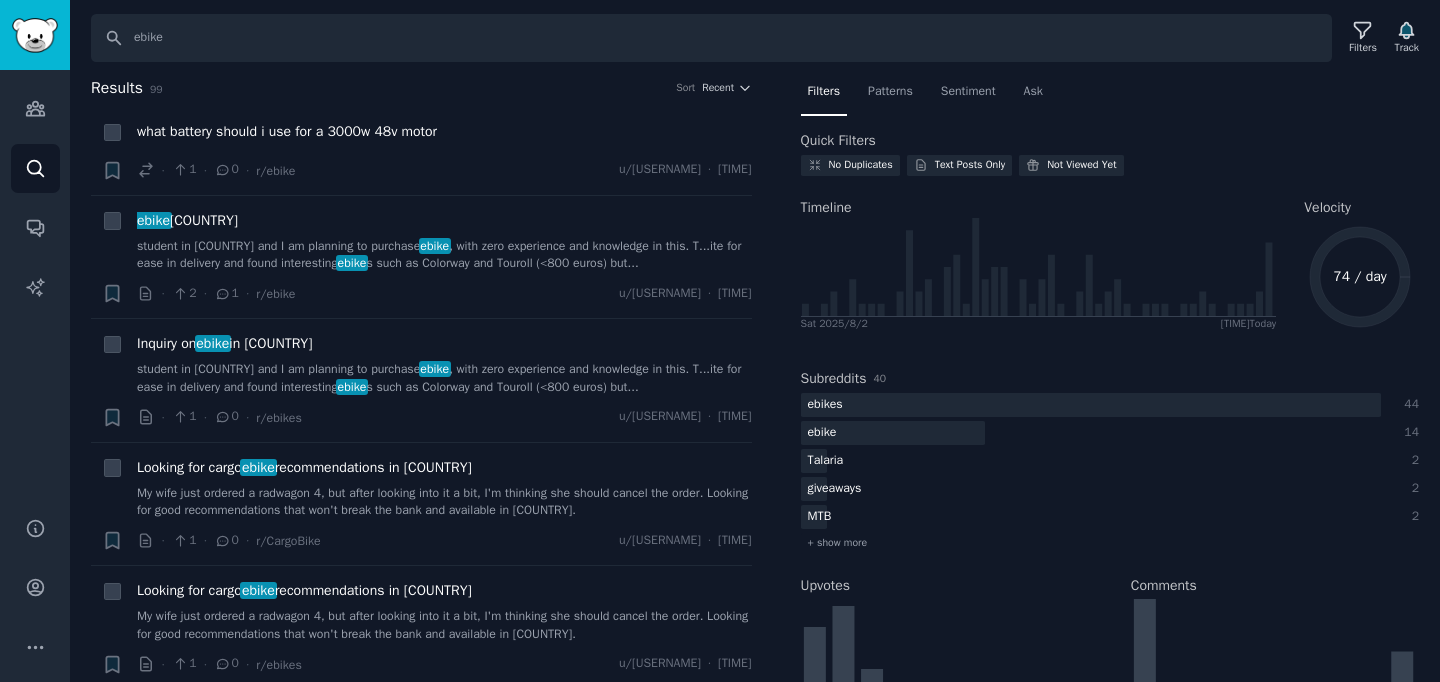 scroll, scrollTop: 0, scrollLeft: 0, axis: both 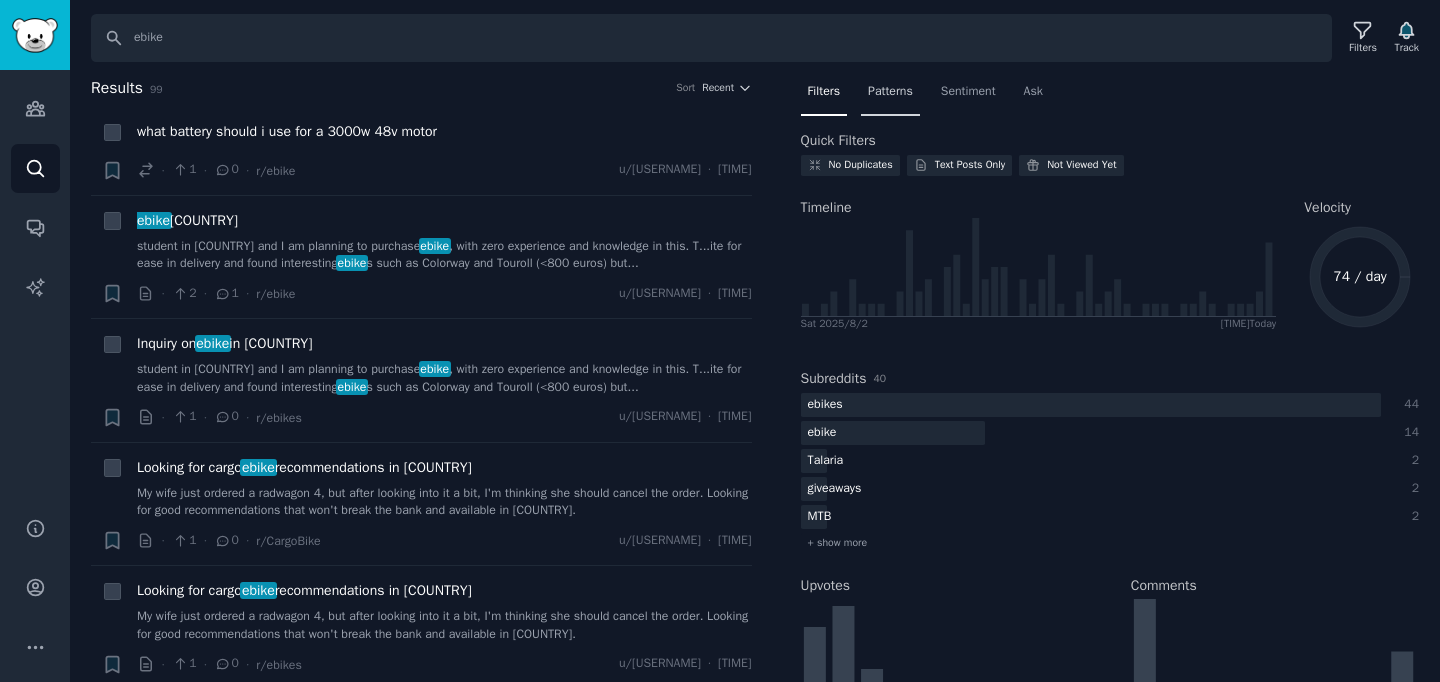 click on "Patterns" at bounding box center (890, 92) 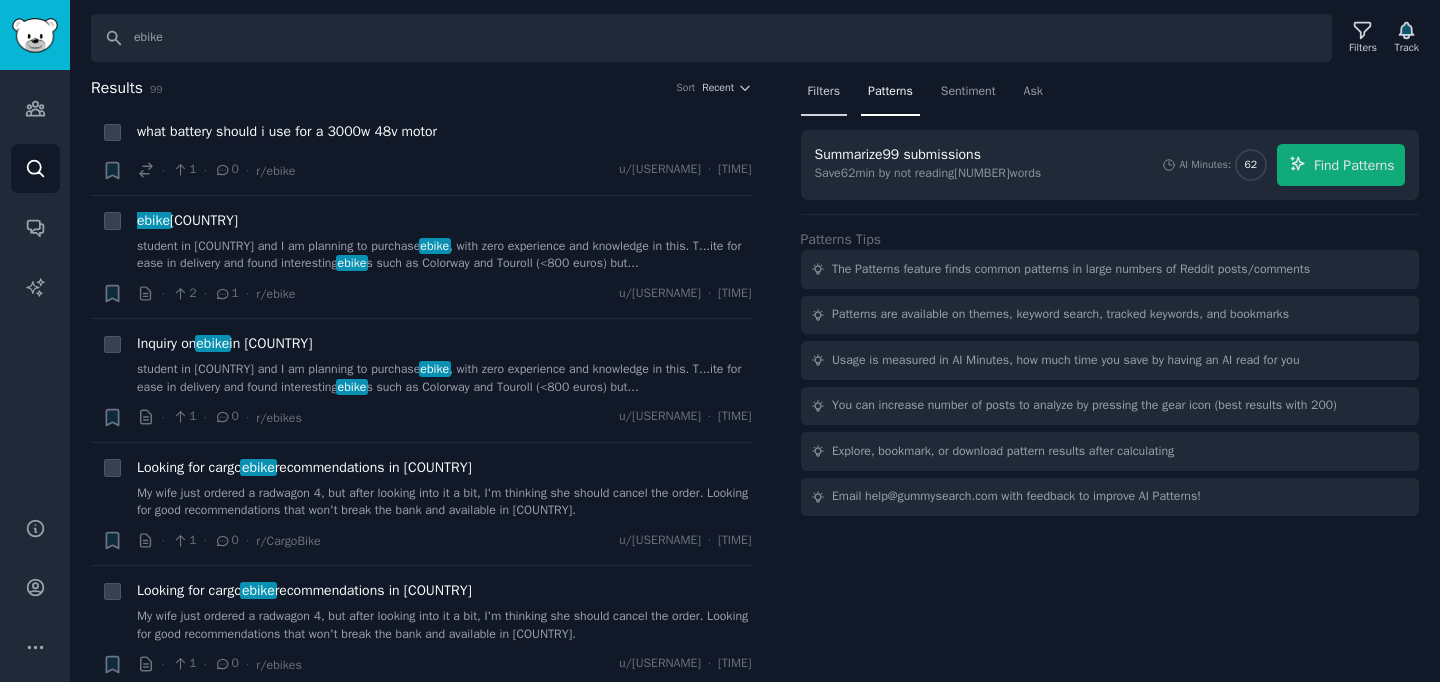 click on "Filters" at bounding box center (824, 92) 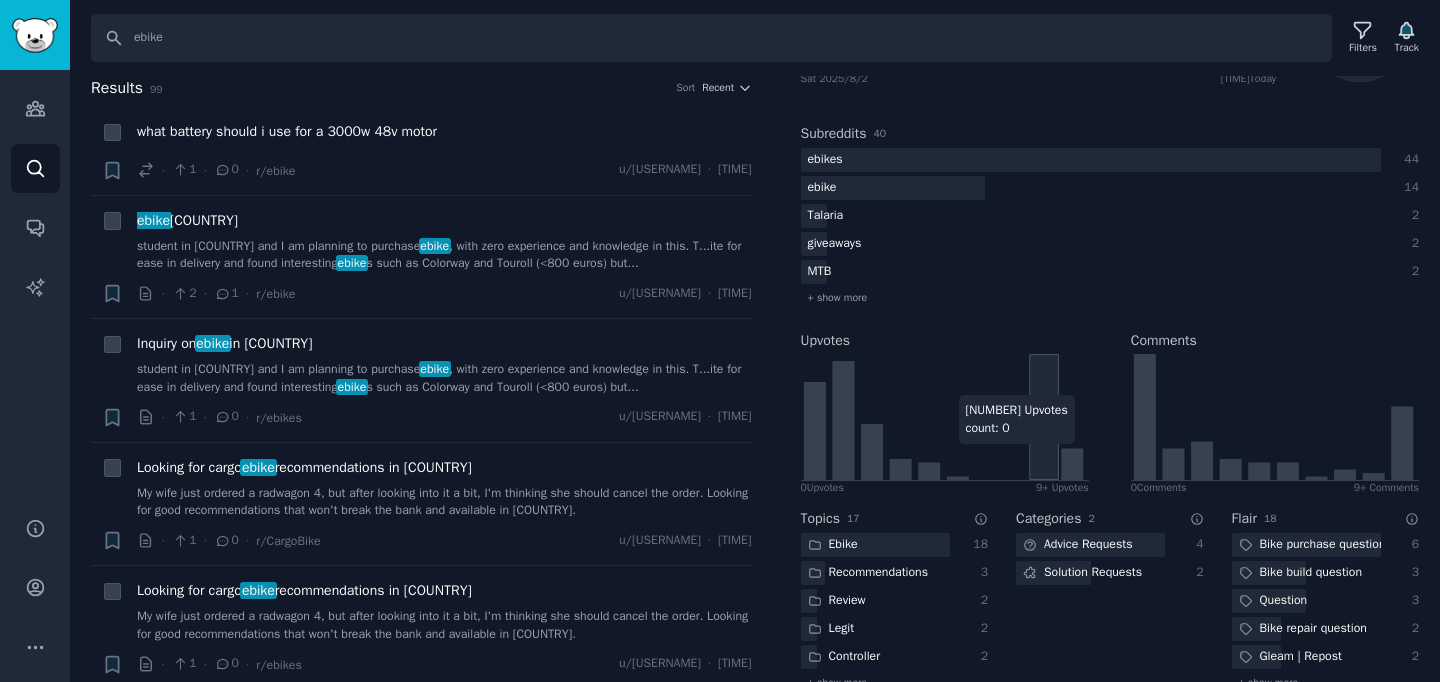 scroll, scrollTop: 463, scrollLeft: 0, axis: vertical 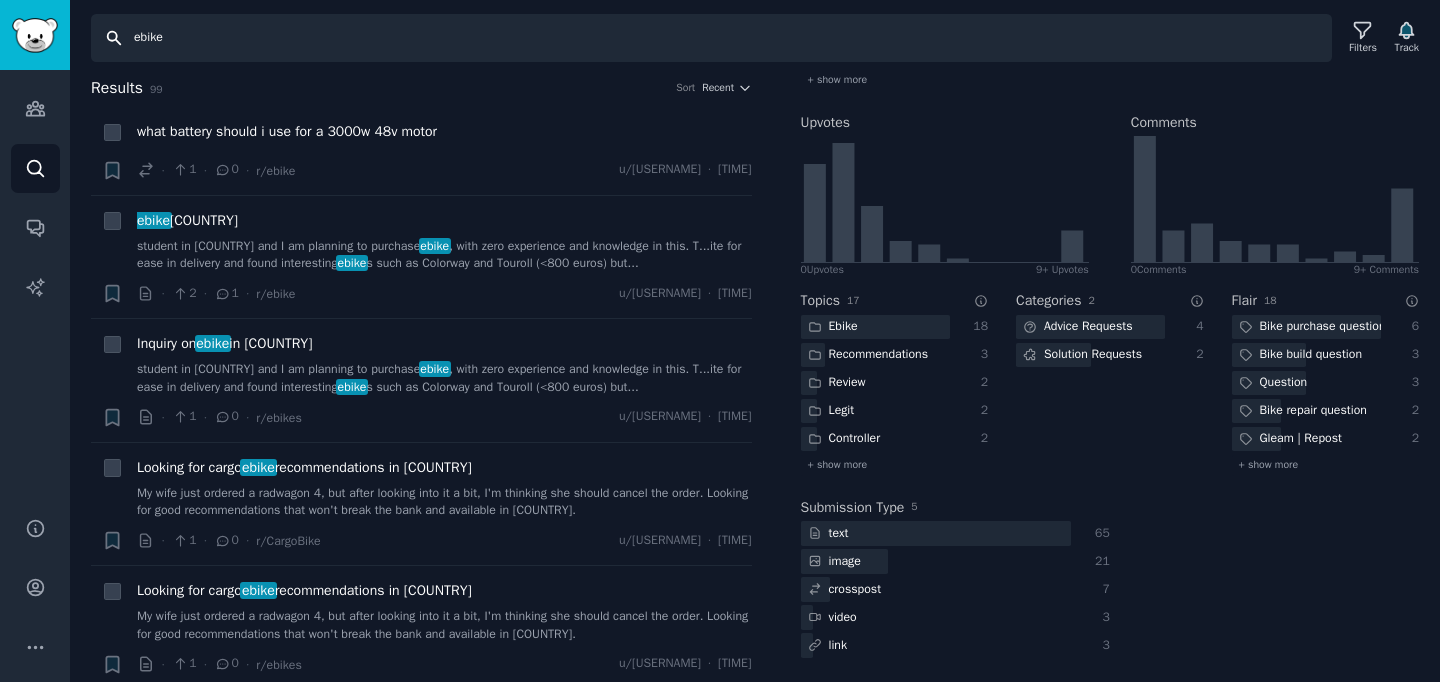 click on "ebike" at bounding box center [711, 38] 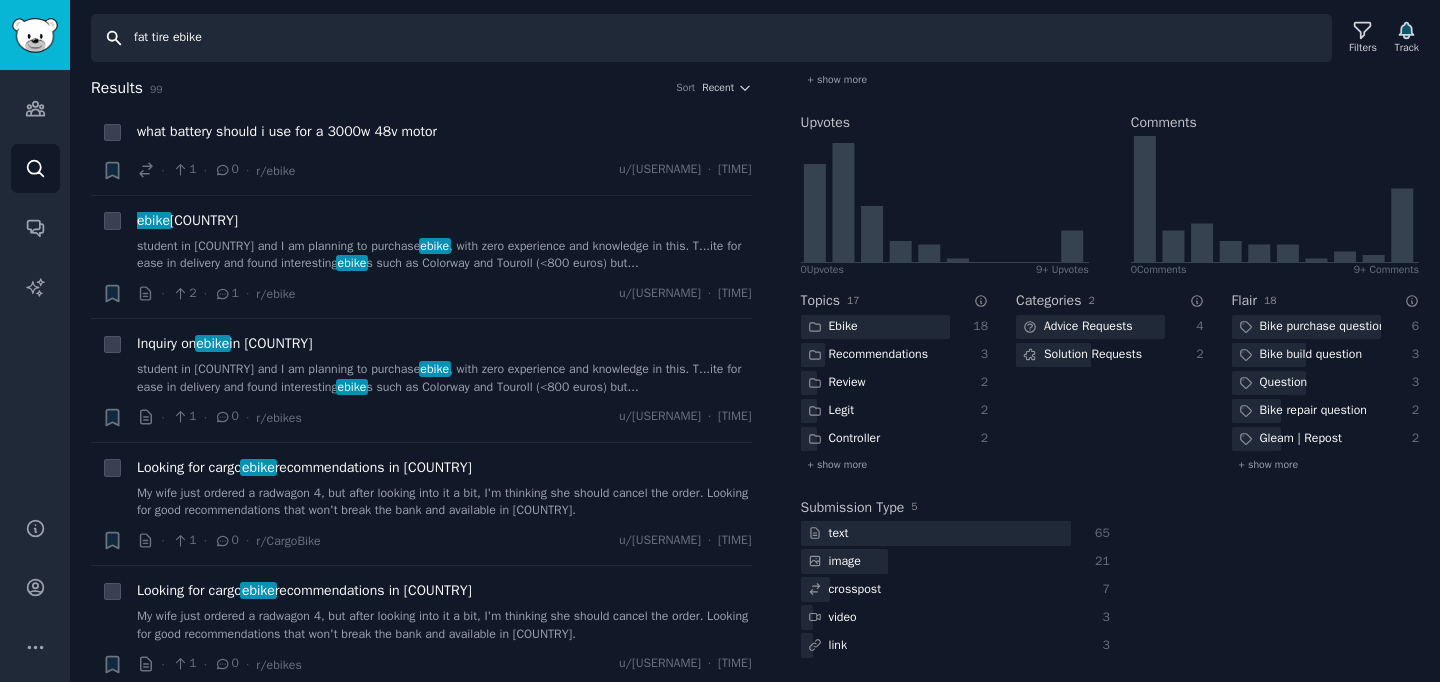 type on "fat tire ebike" 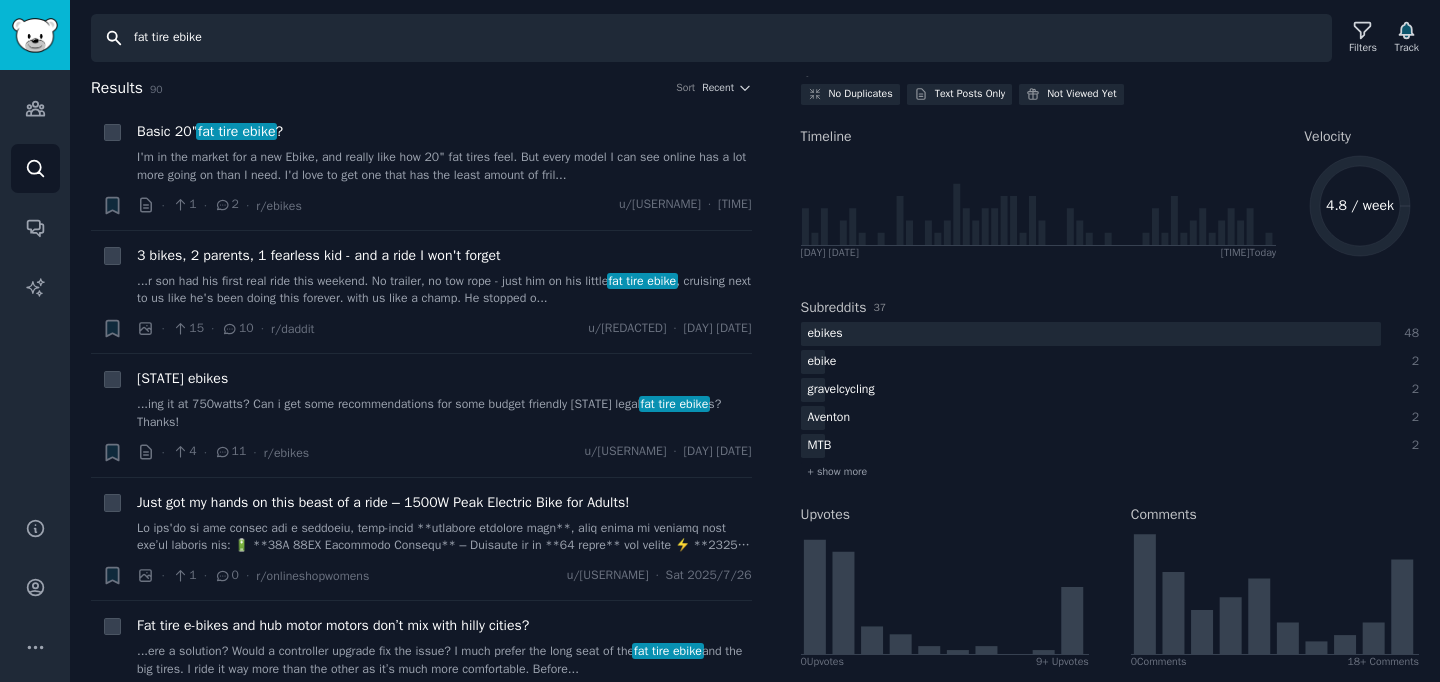 scroll, scrollTop: 0, scrollLeft: 0, axis: both 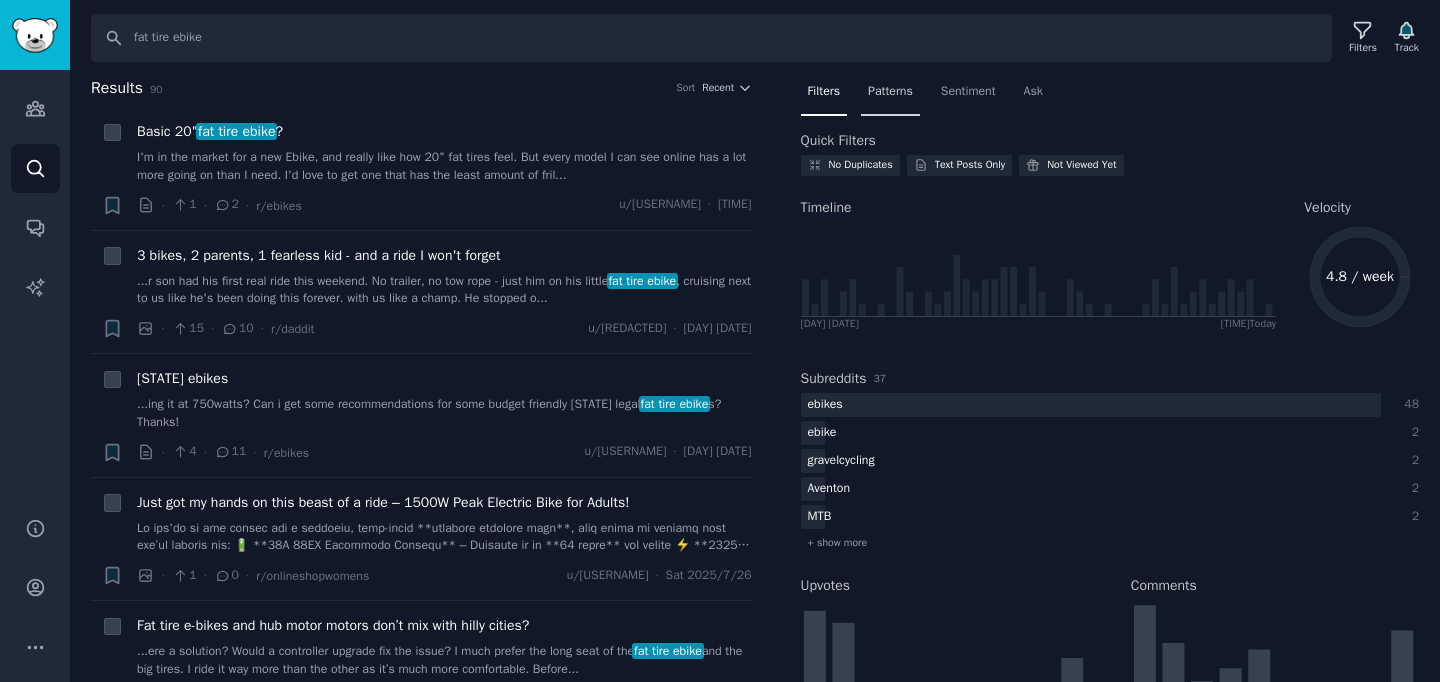 click on "Patterns" at bounding box center (890, 92) 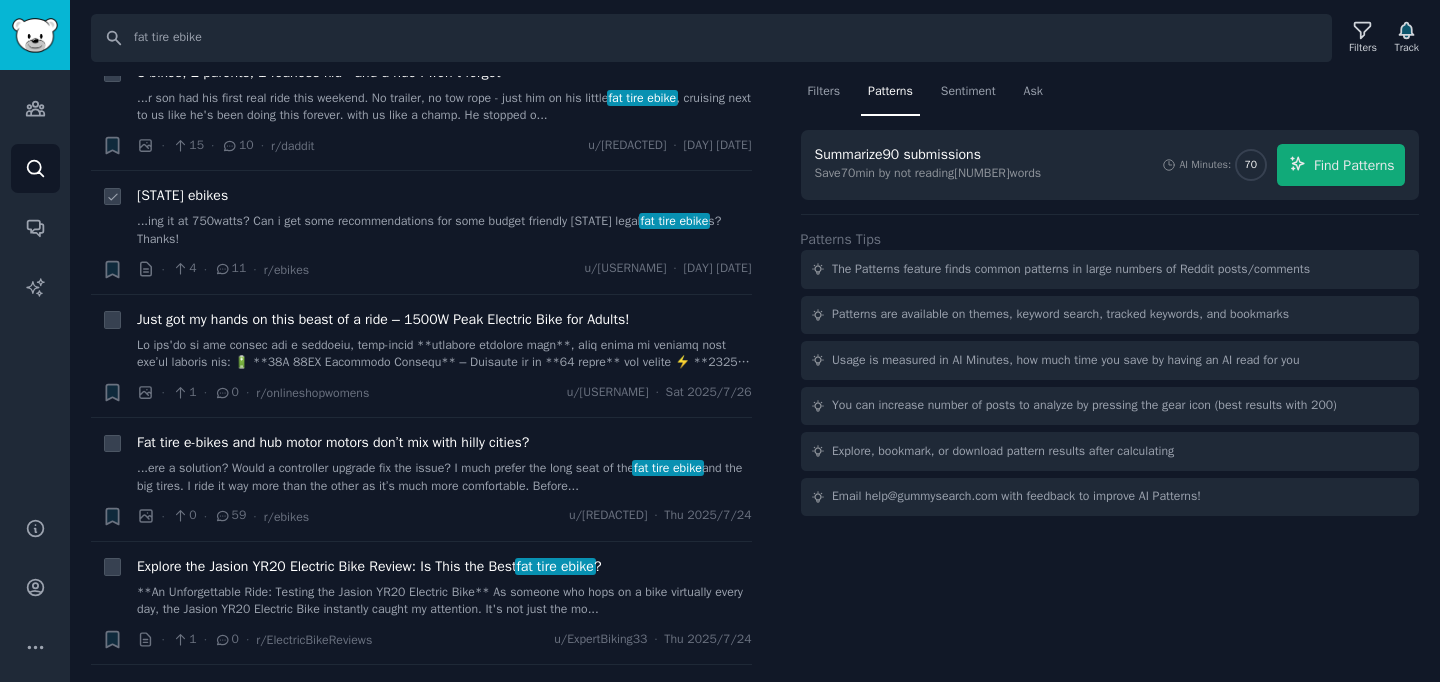 scroll, scrollTop: 247, scrollLeft: 0, axis: vertical 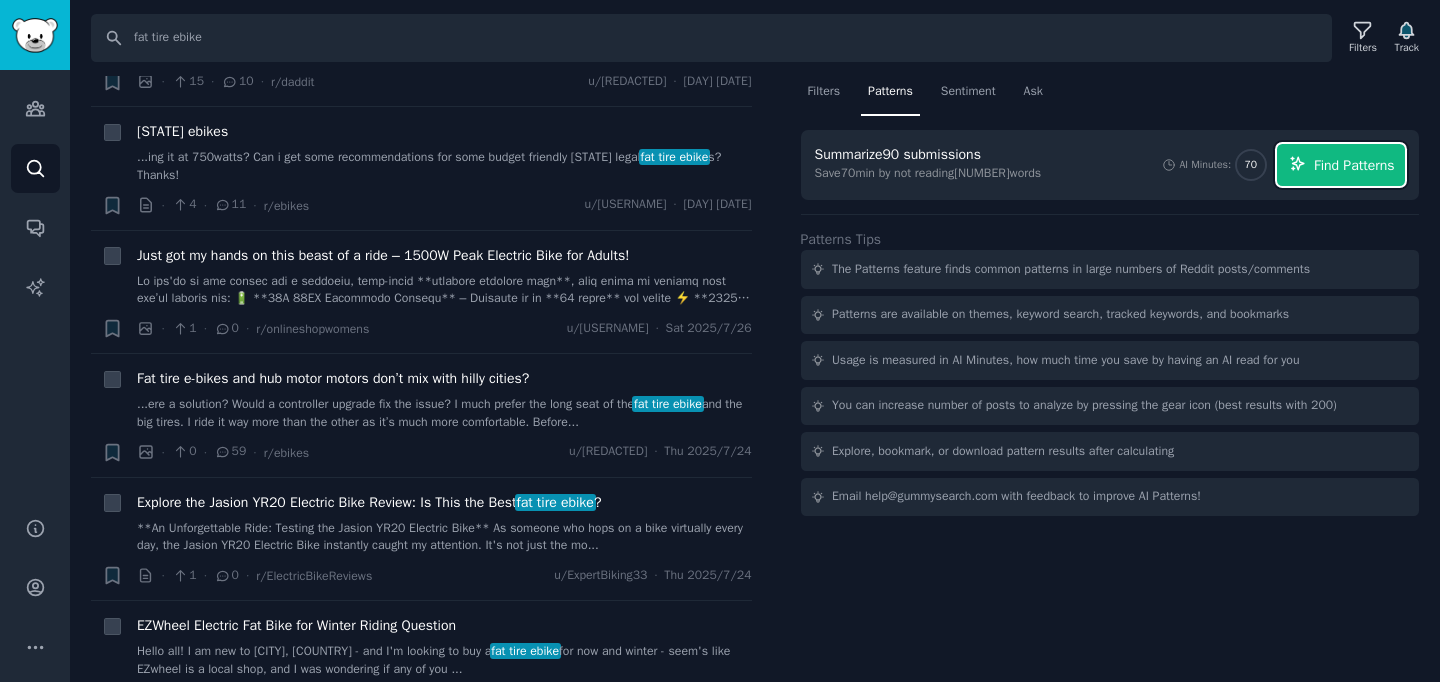 click on "Find Patterns" at bounding box center (1354, 165) 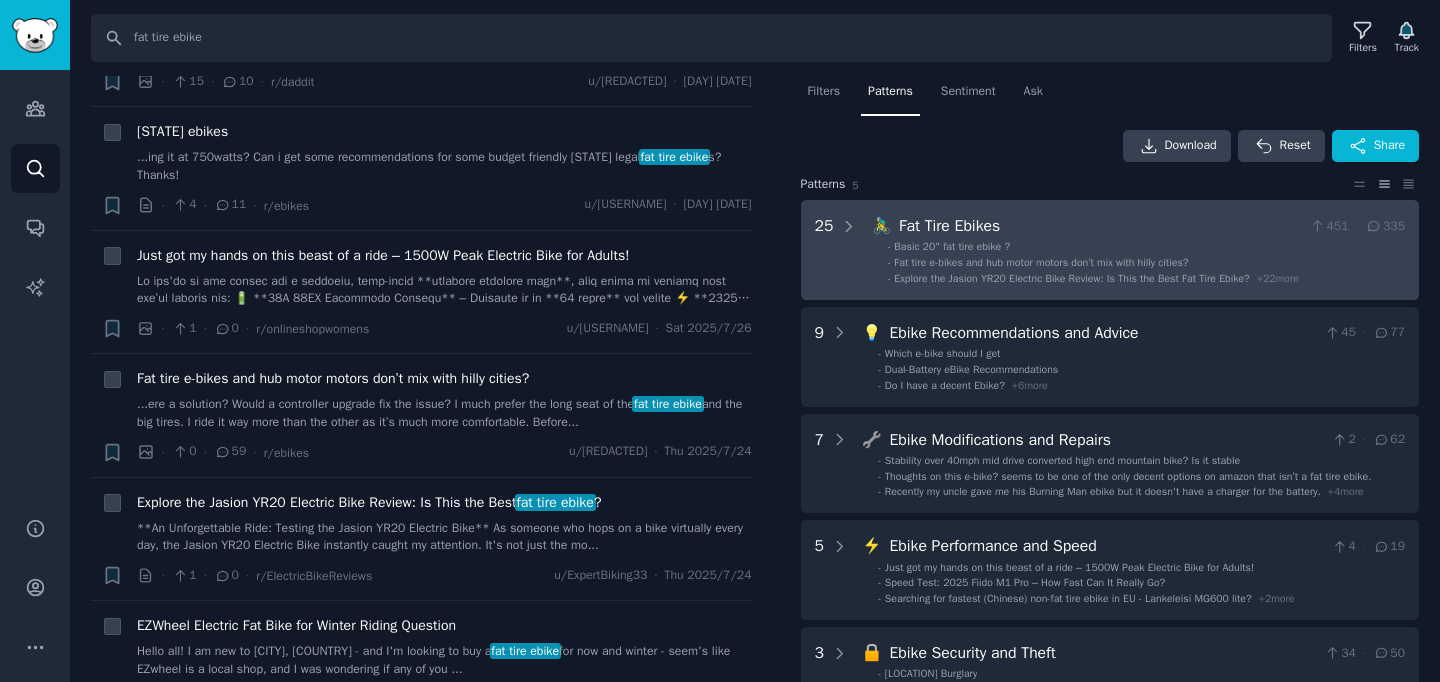 click on "Fat tire e-bikes and hub motor motors don’t mix with hilly cities?" at bounding box center [1041, 263] 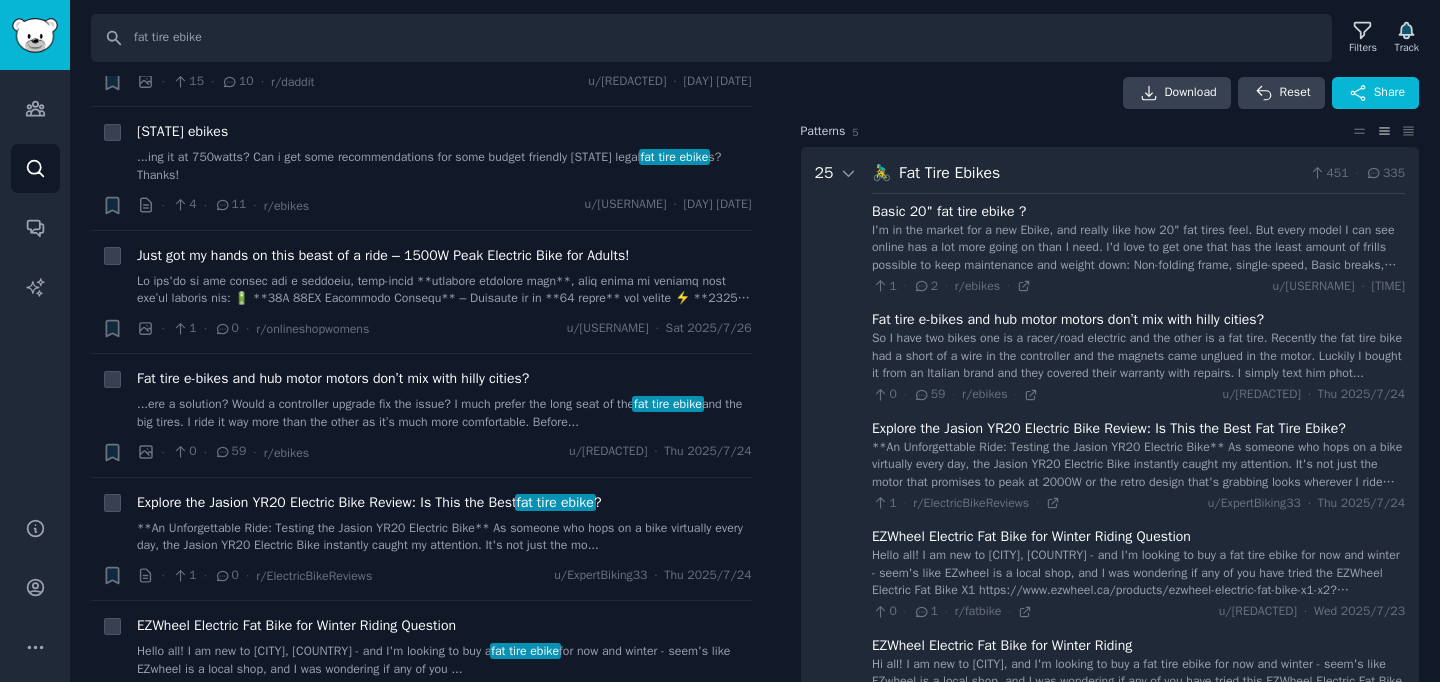 scroll, scrollTop: 0, scrollLeft: 0, axis: both 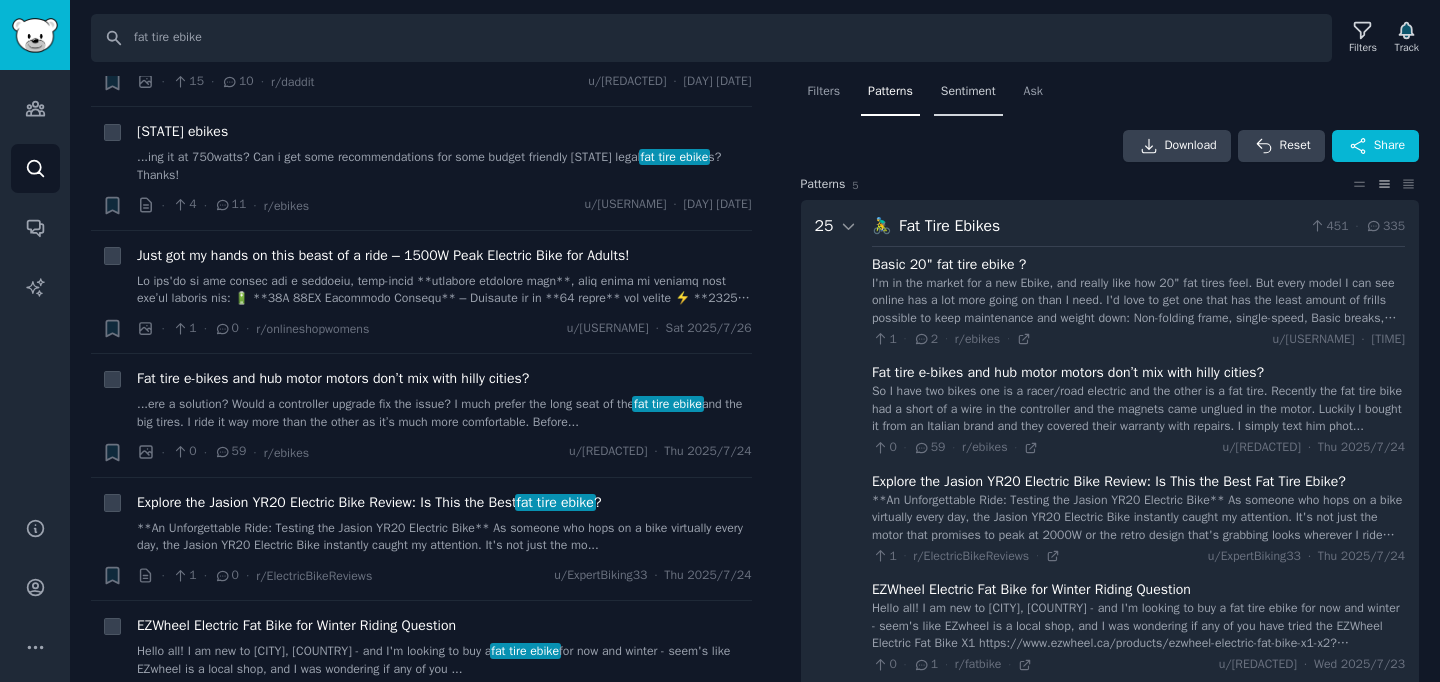 click on "Sentiment" at bounding box center [968, 92] 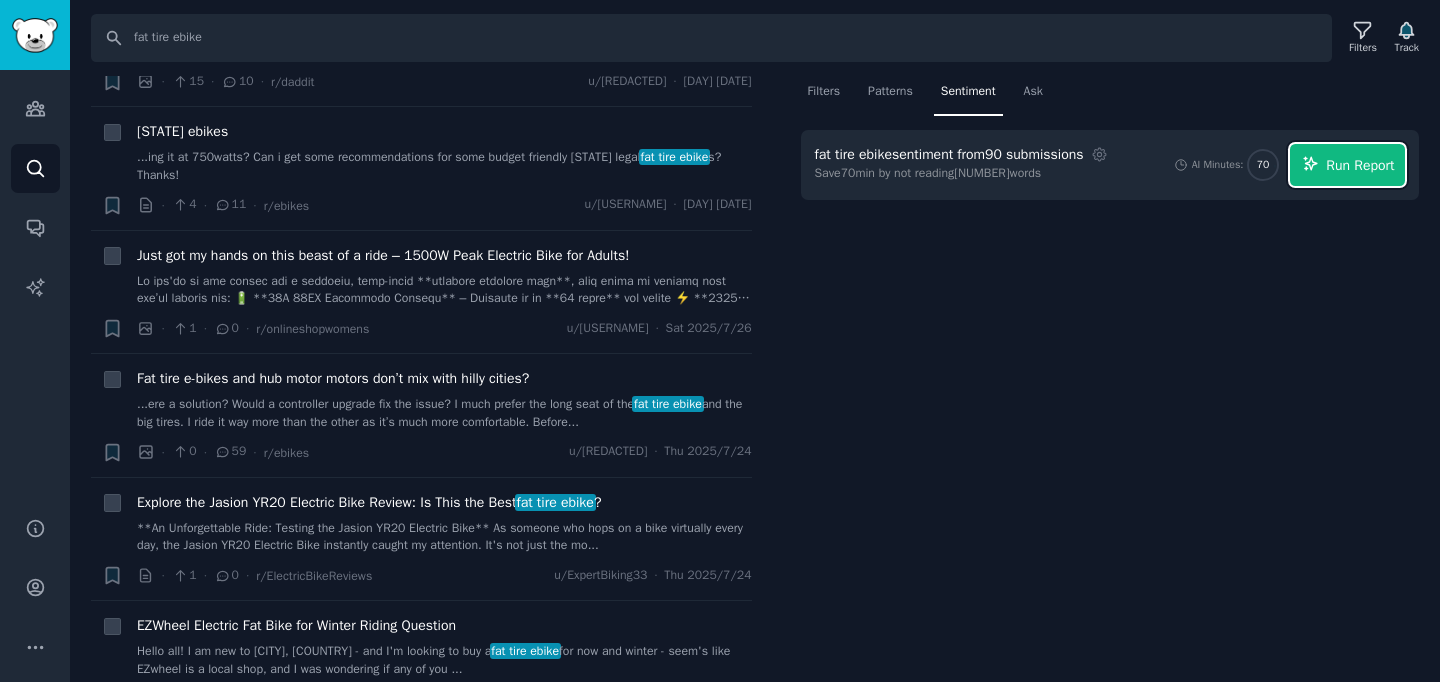 click on "Run Report" at bounding box center (1360, 165) 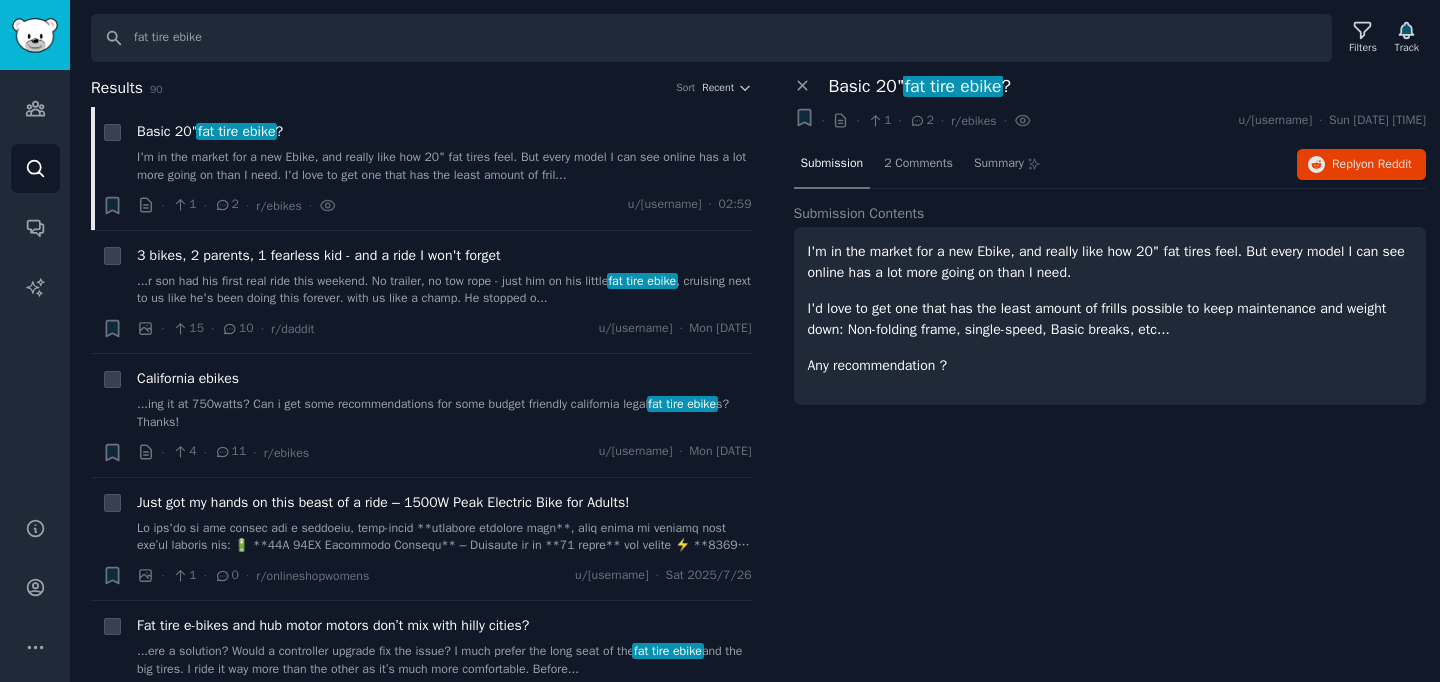 scroll, scrollTop: 0, scrollLeft: 0, axis: both 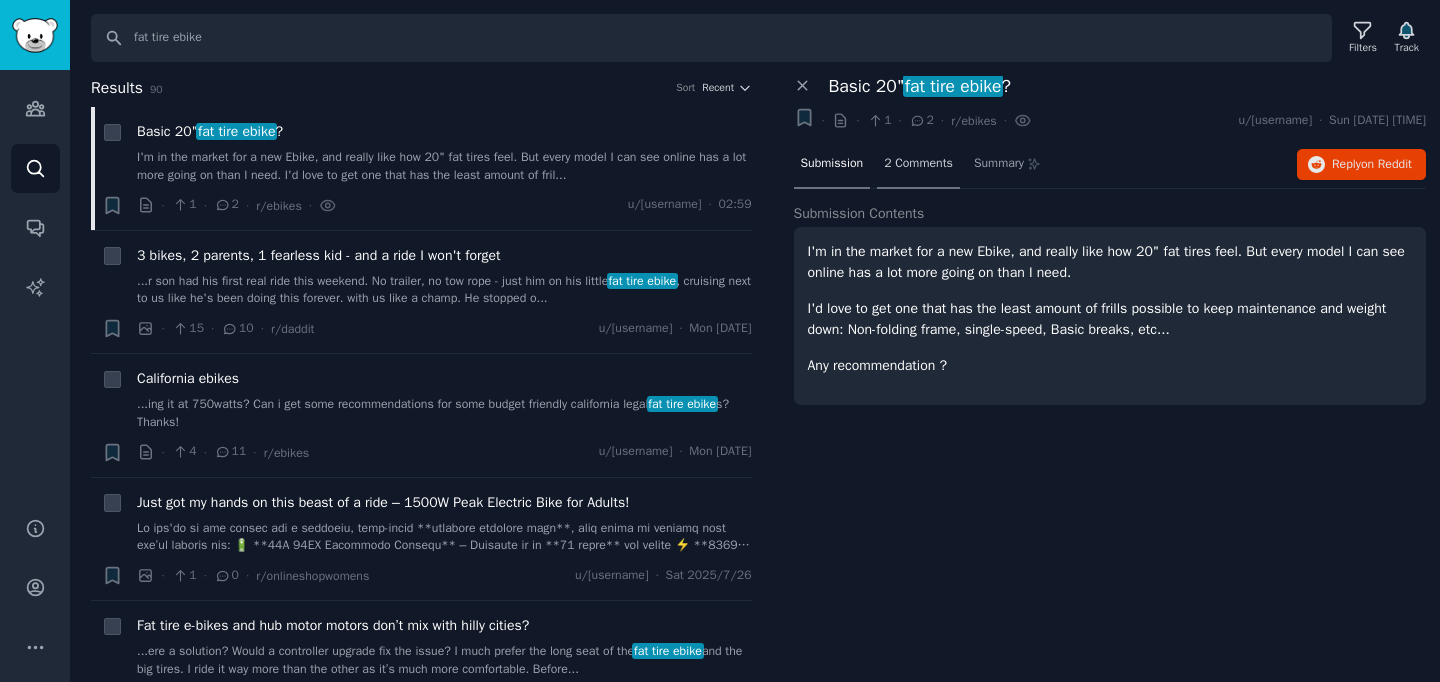 click on "2 Comments" at bounding box center (918, 164) 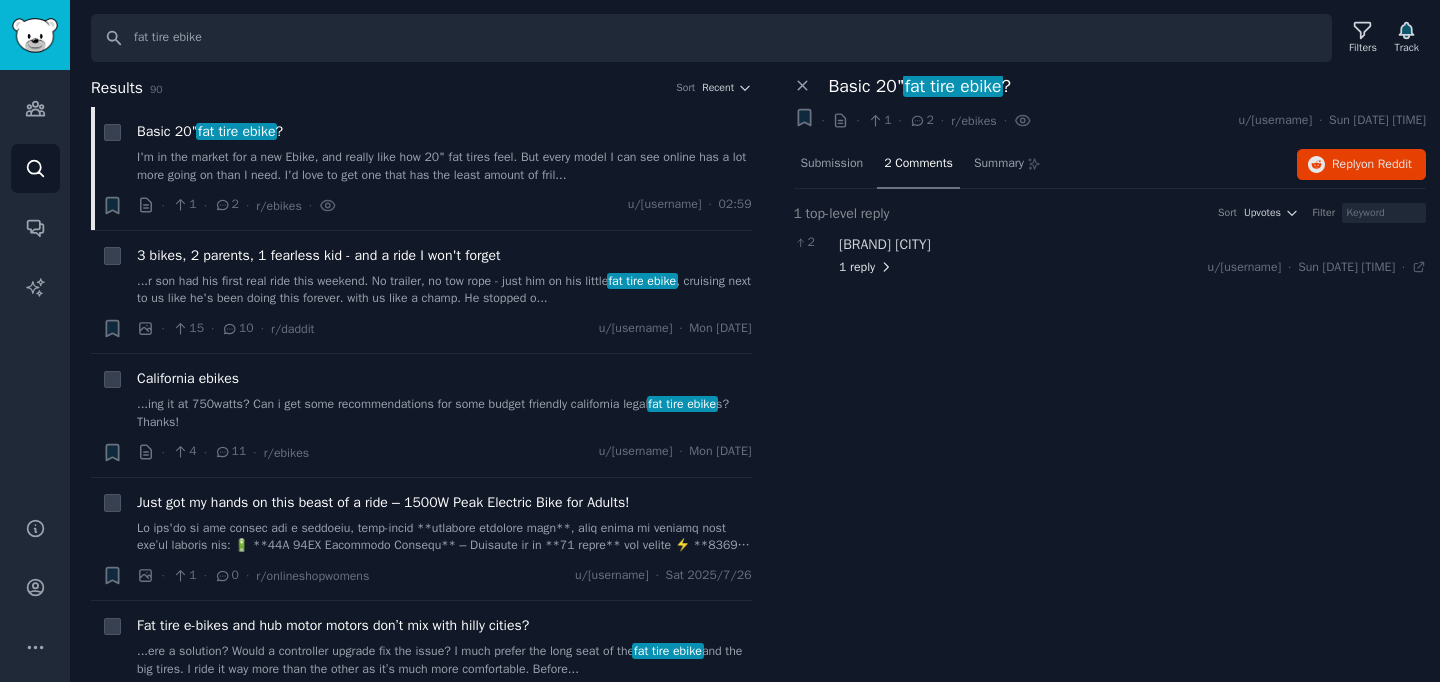 click on "1   reply" at bounding box center (866, 268) 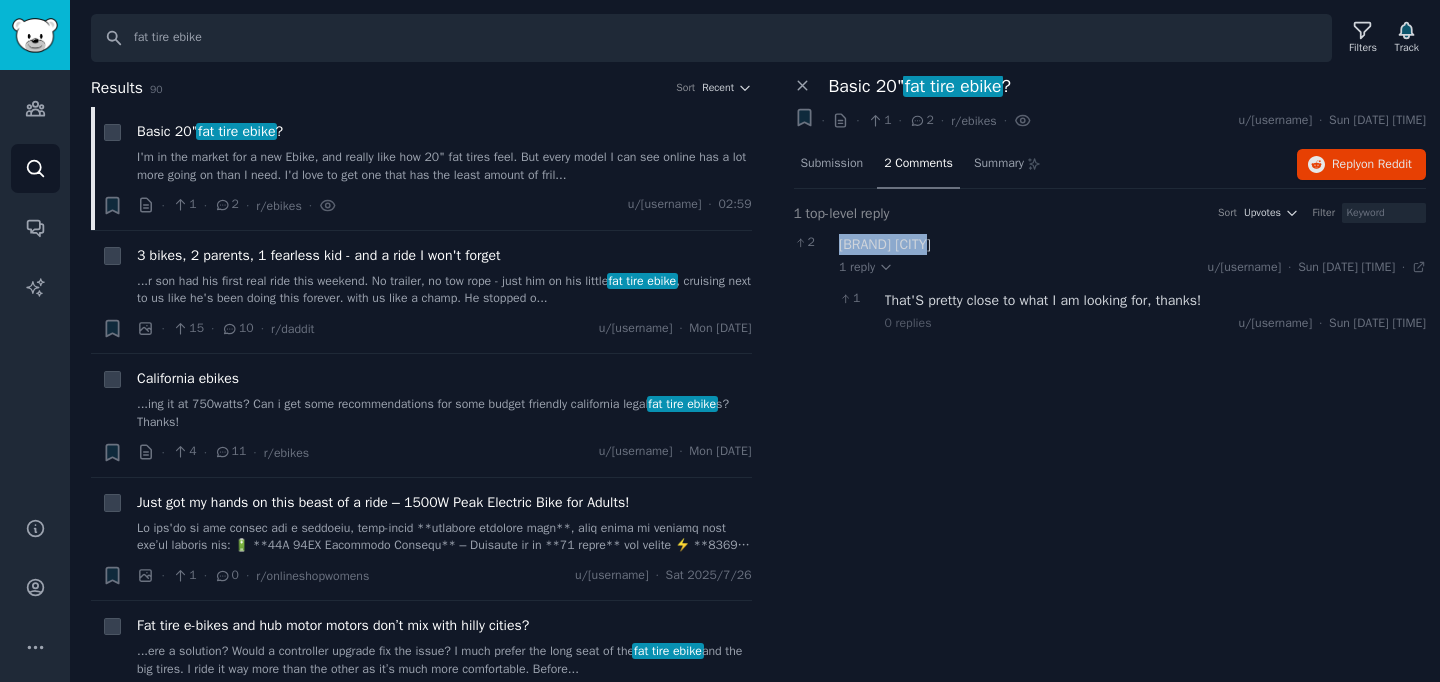drag, startPoint x: 947, startPoint y: 245, endPoint x: 842, endPoint y: 248, distance: 105.04285 